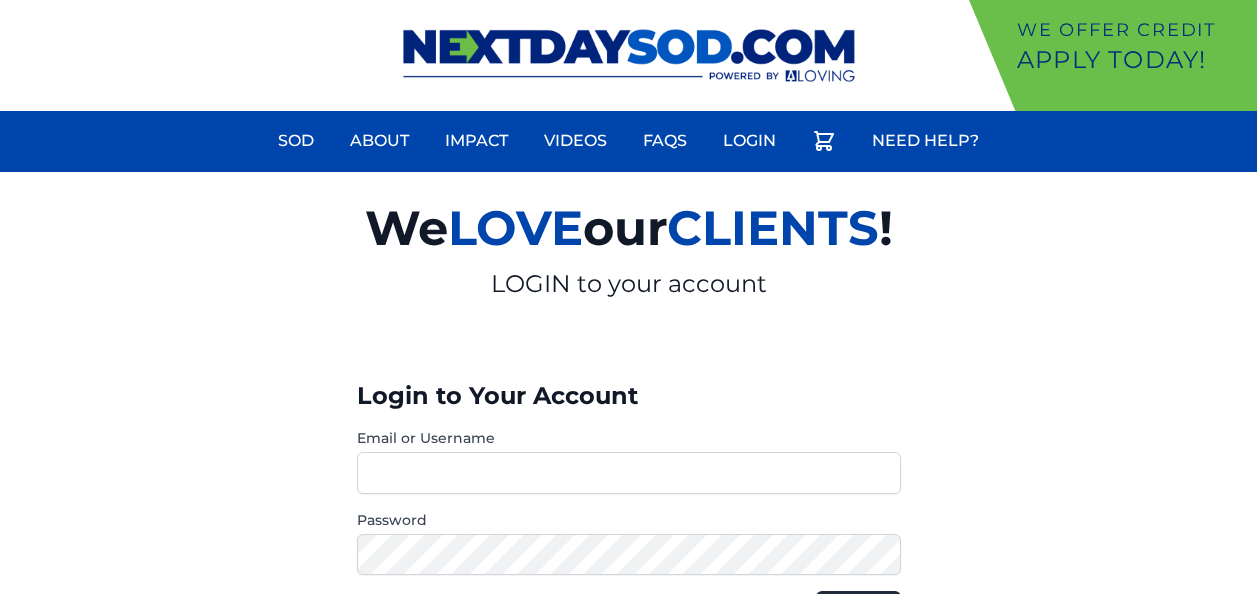 scroll, scrollTop: 0, scrollLeft: 0, axis: both 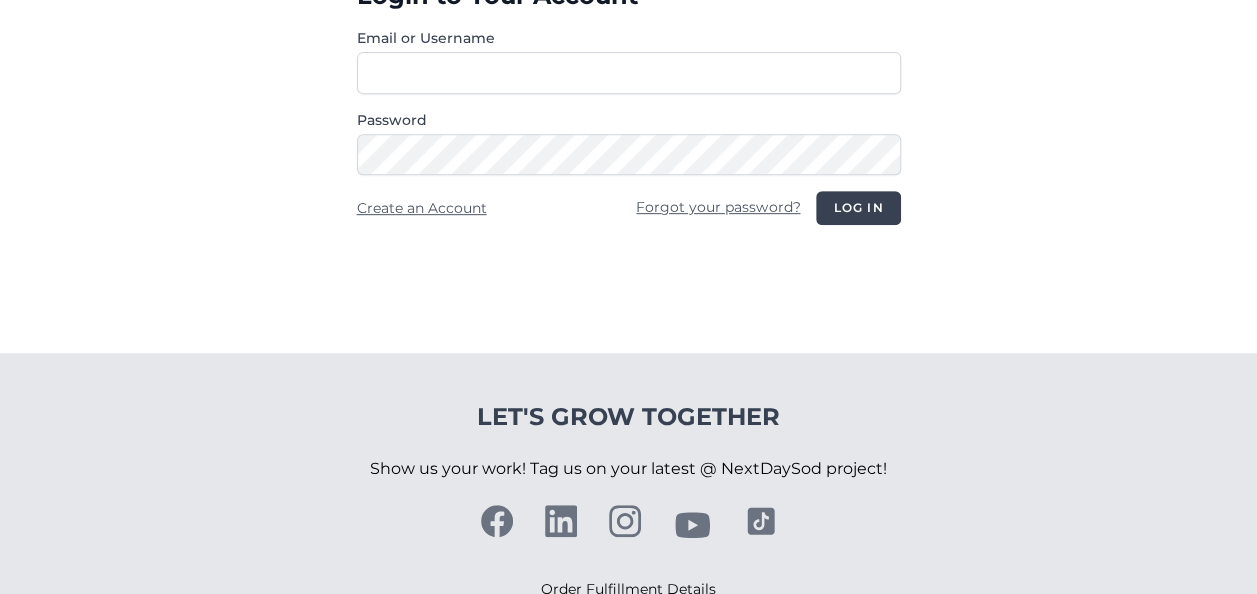 type on "**********" 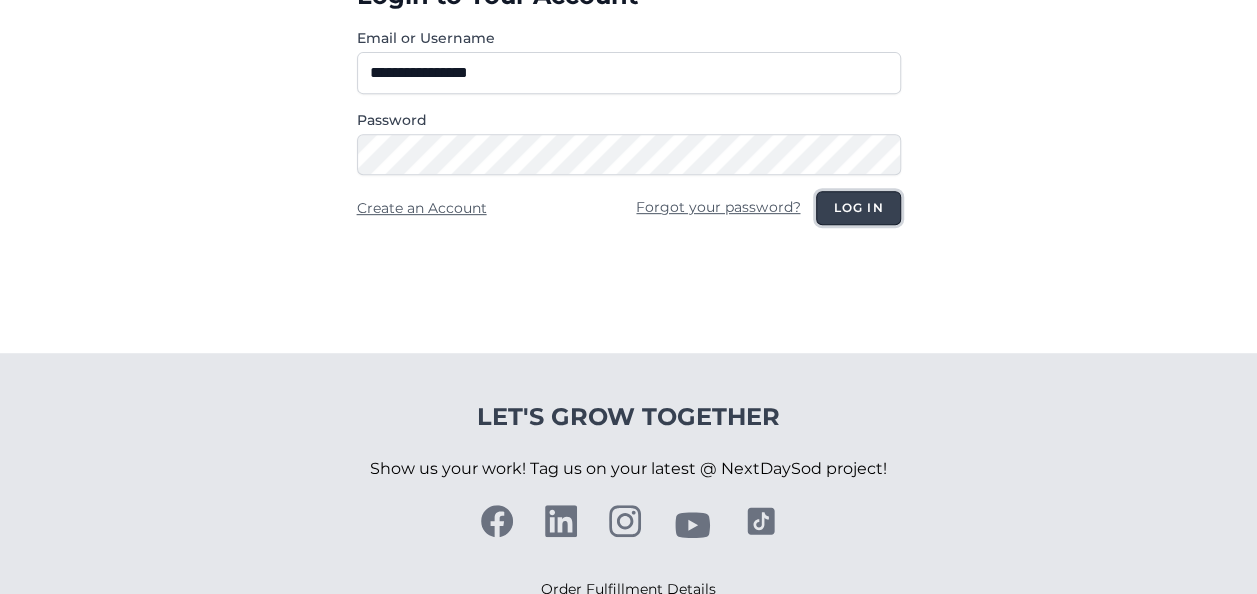 click on "Log in" at bounding box center (858, 208) 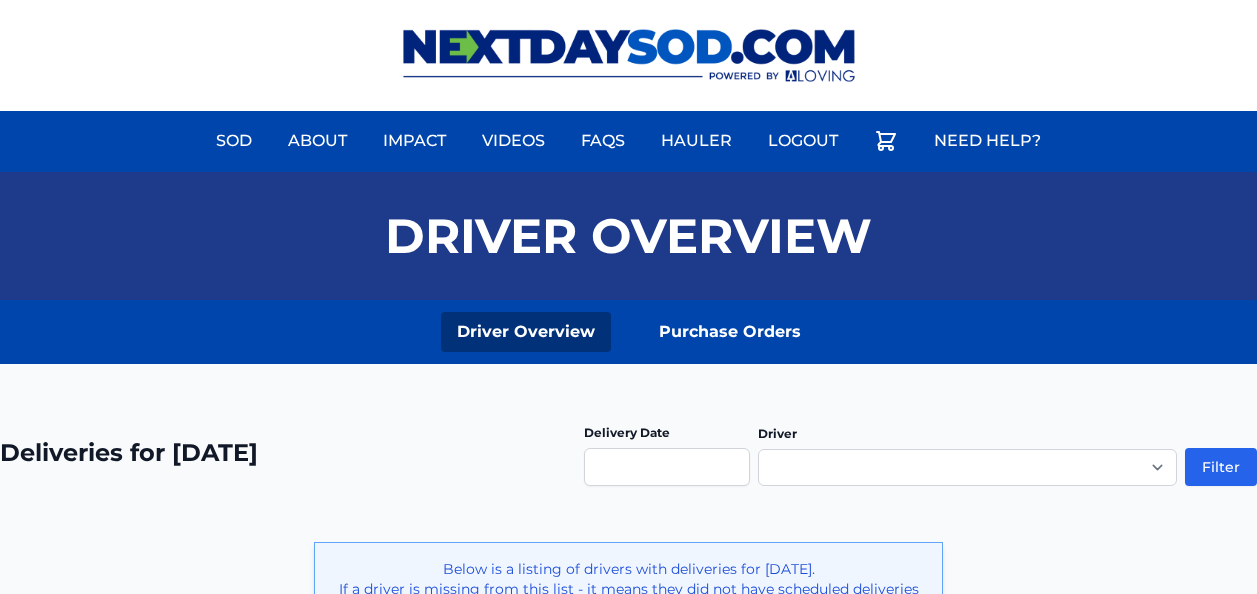 scroll, scrollTop: 0, scrollLeft: 0, axis: both 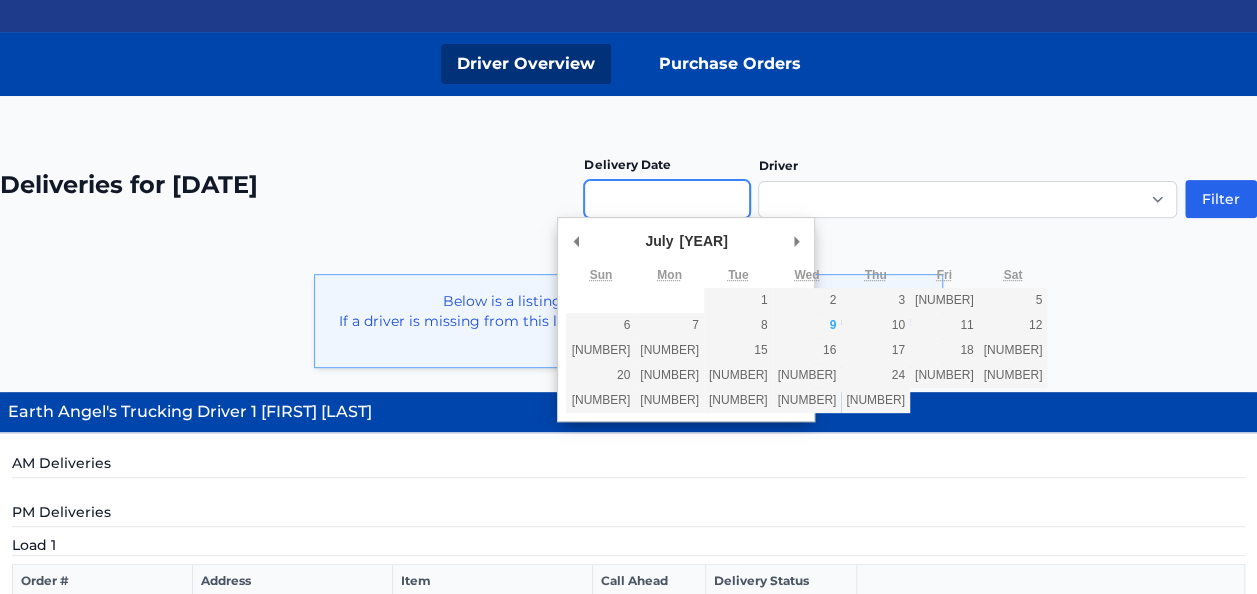 click at bounding box center (667, 199) 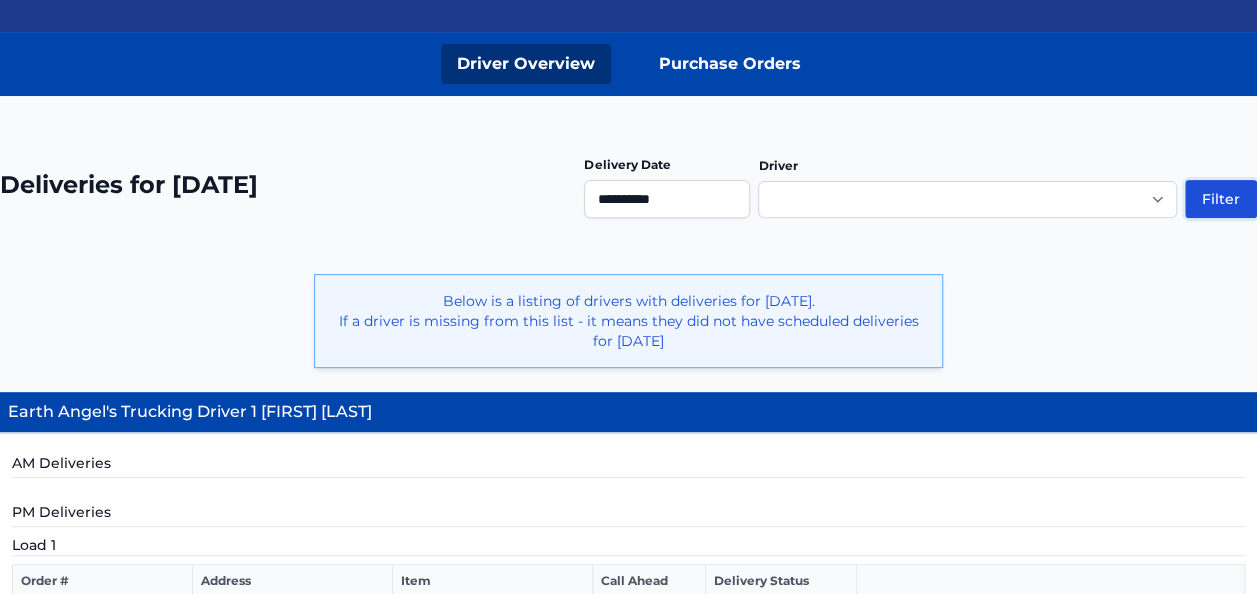 click on "Filter" at bounding box center [1221, 199] 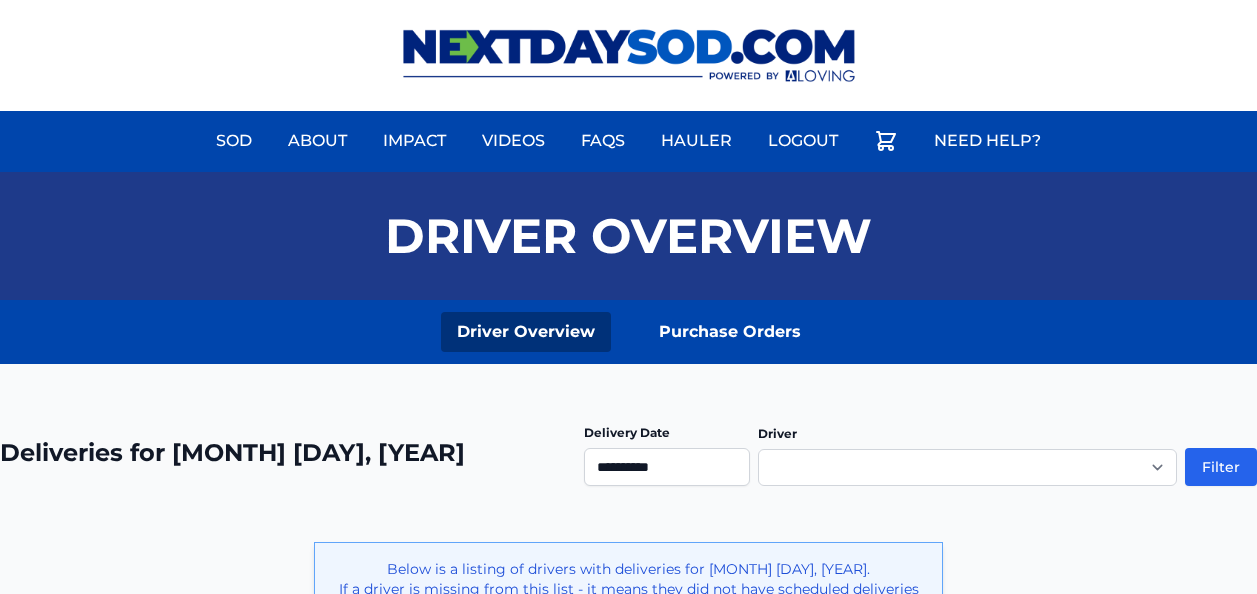 scroll, scrollTop: 0, scrollLeft: 0, axis: both 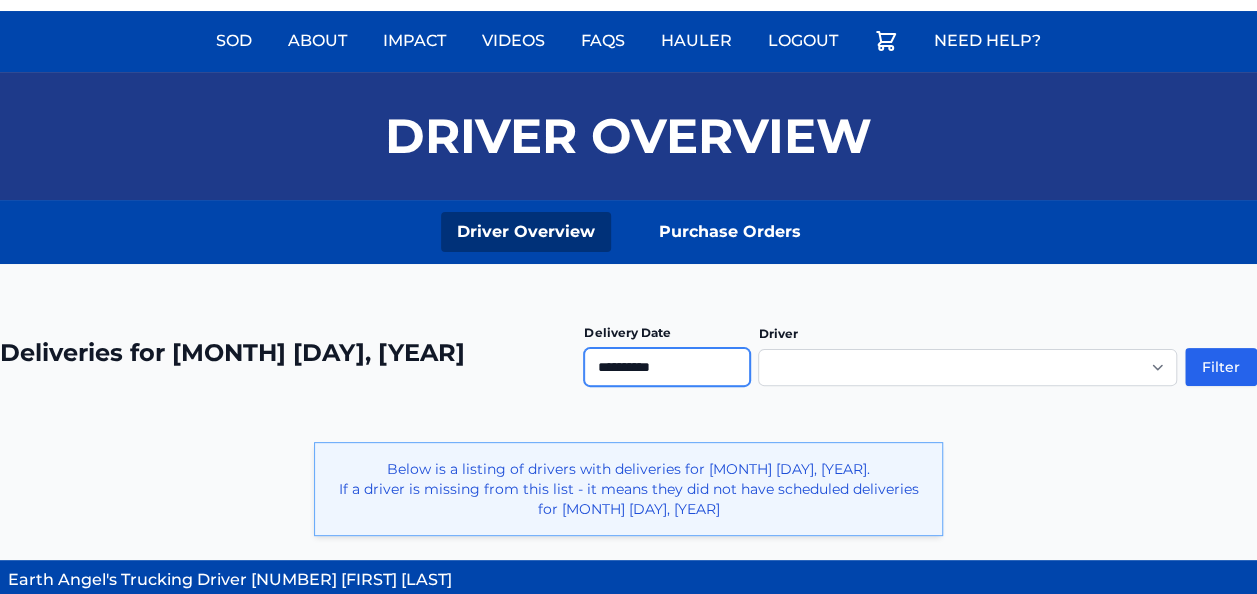 click on "**********" at bounding box center [667, 367] 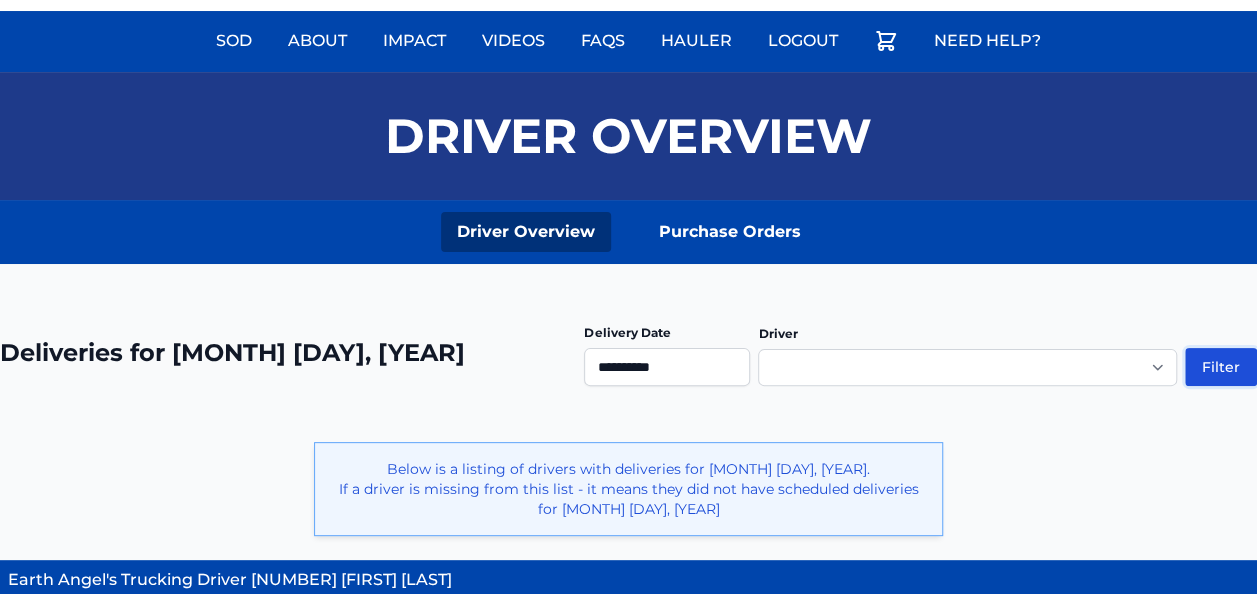 click on "Filter" at bounding box center (1221, 367) 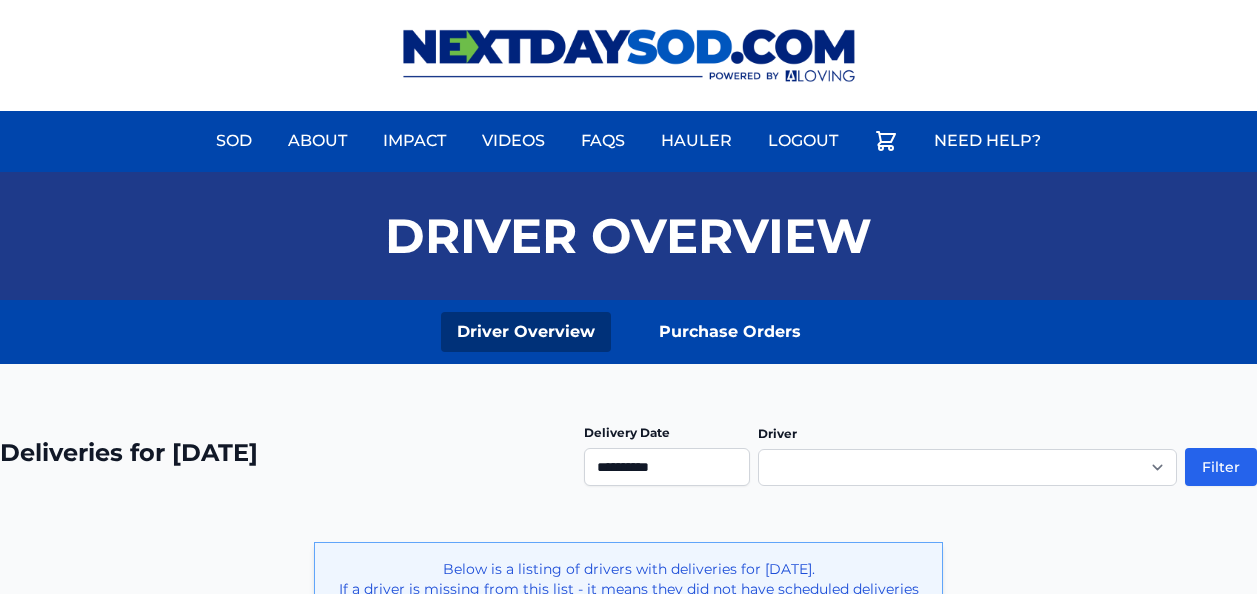 scroll, scrollTop: 0, scrollLeft: 0, axis: both 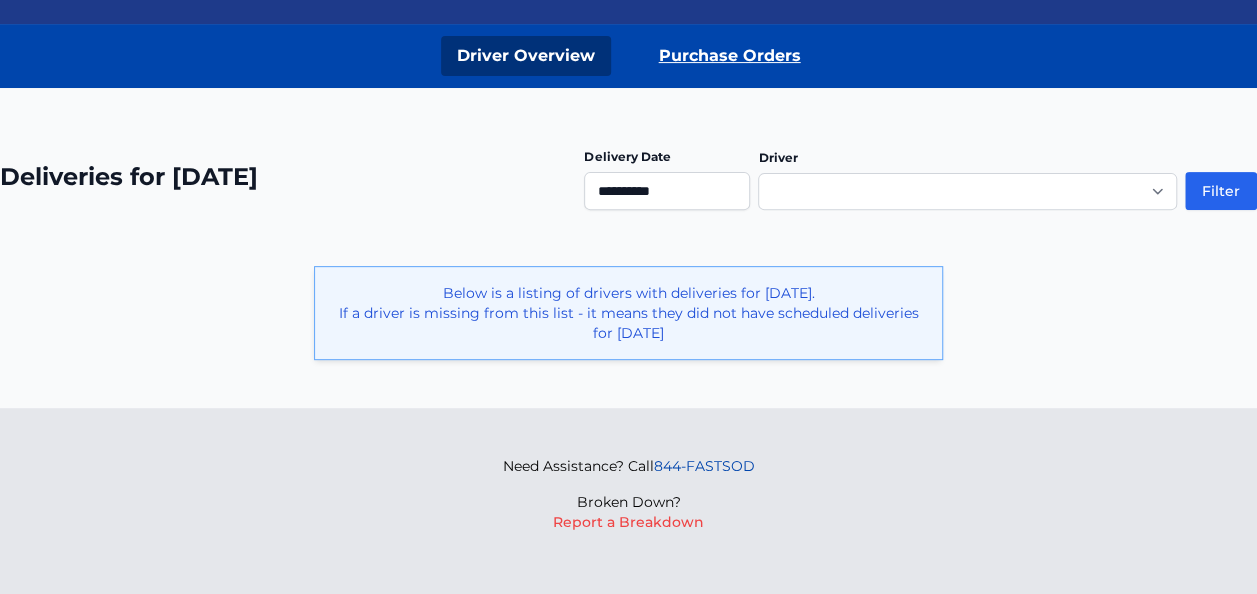 click on "Purchase Orders" at bounding box center (730, 56) 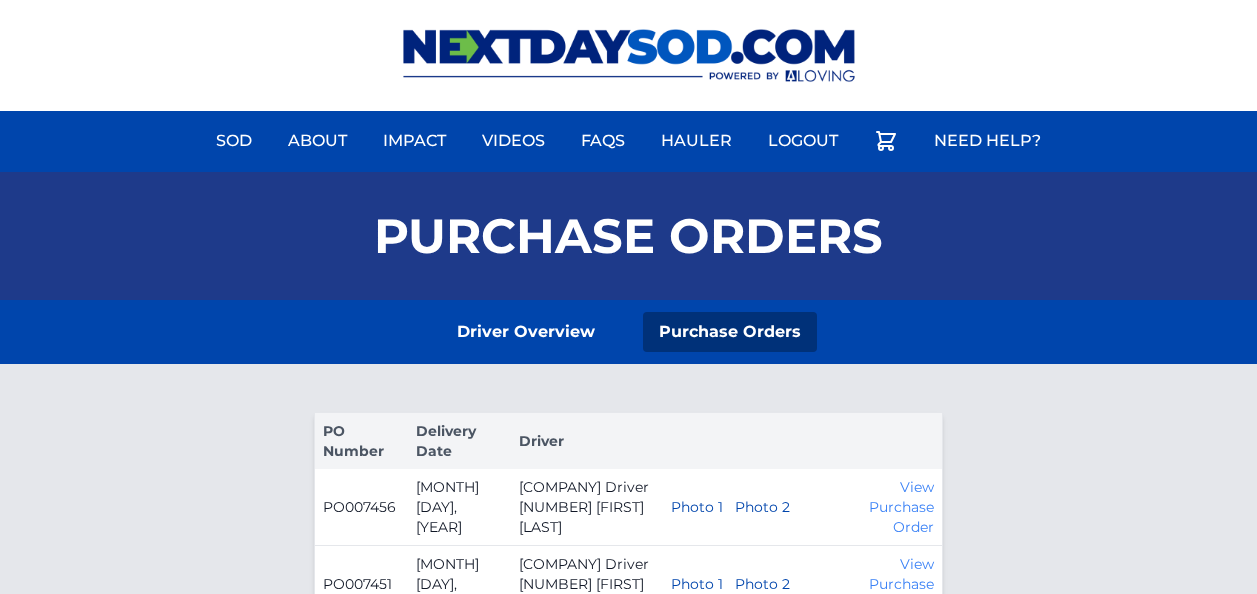scroll, scrollTop: 0, scrollLeft: 0, axis: both 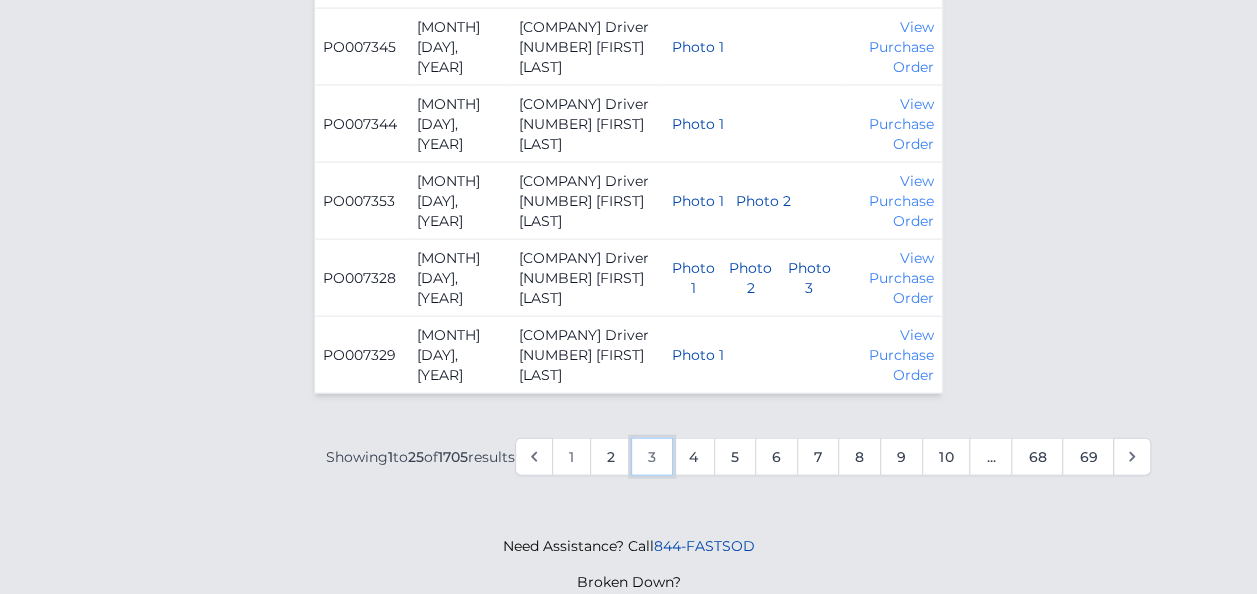 click on "3" at bounding box center (652, 457) 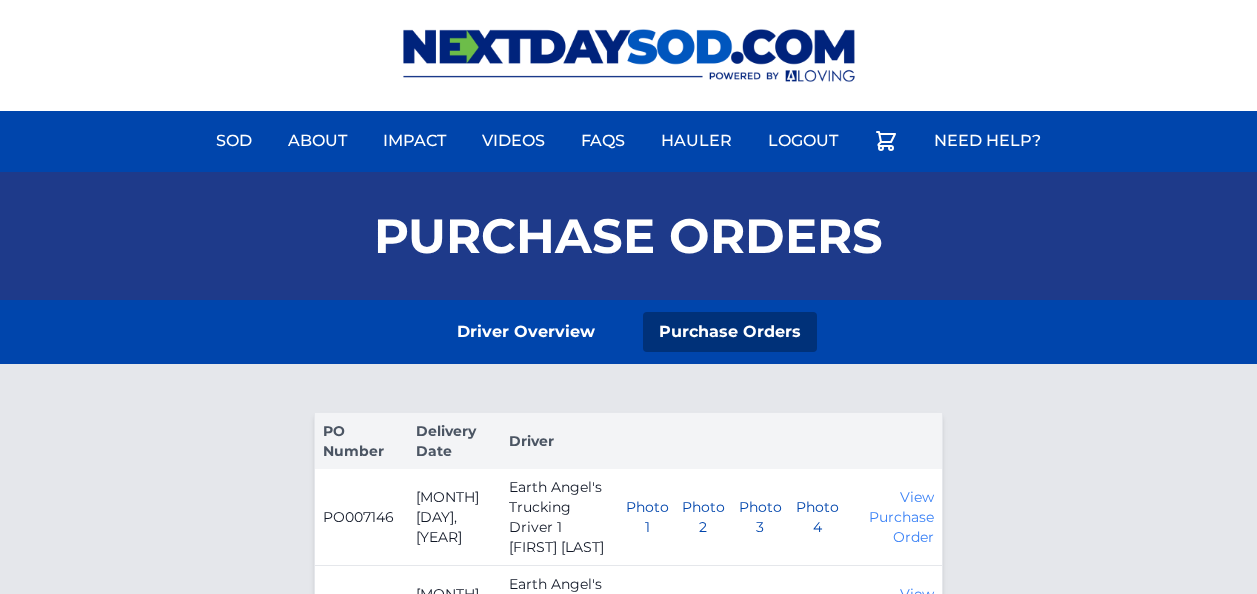 scroll, scrollTop: 0, scrollLeft: 0, axis: both 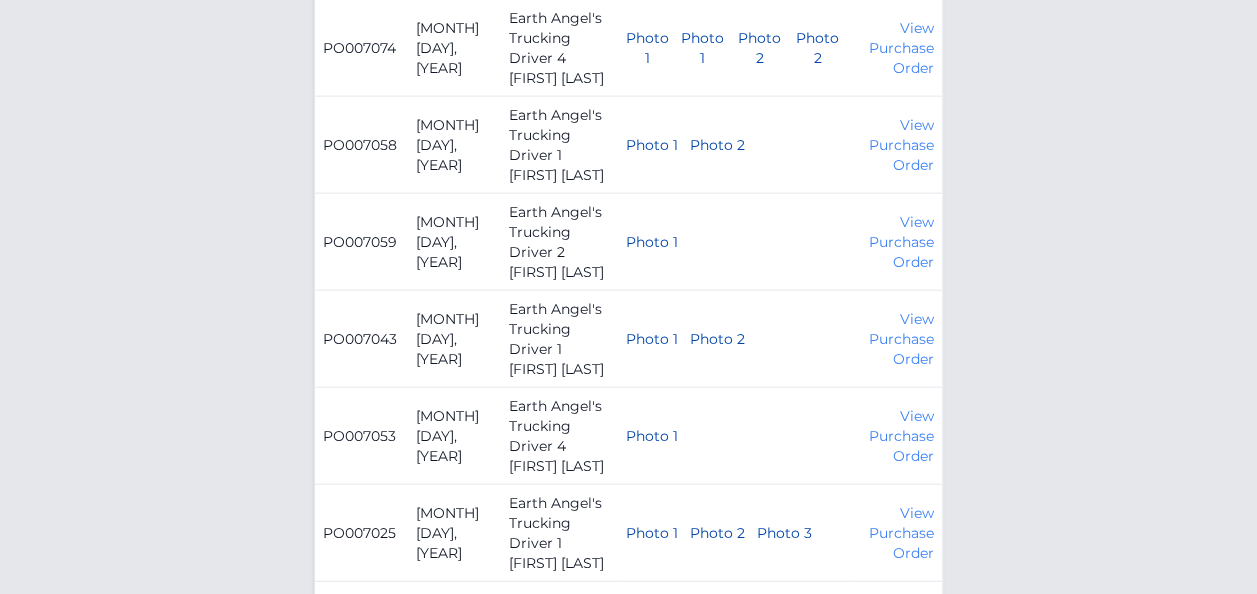 click on "2" at bounding box center (619, 742) 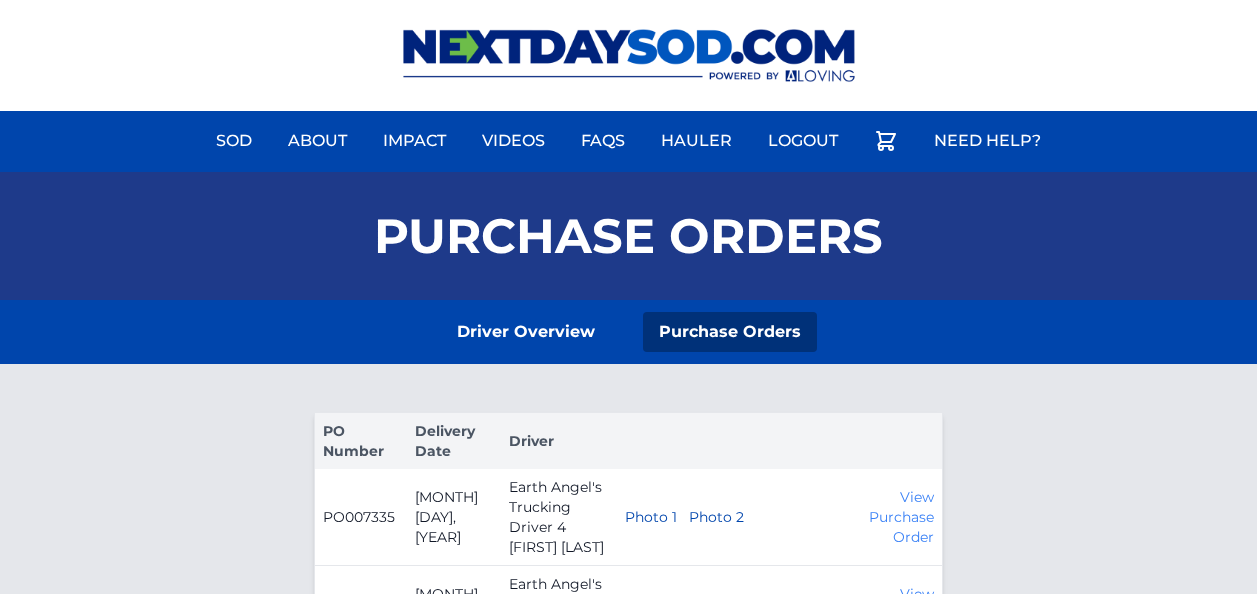 scroll, scrollTop: 0, scrollLeft: 0, axis: both 